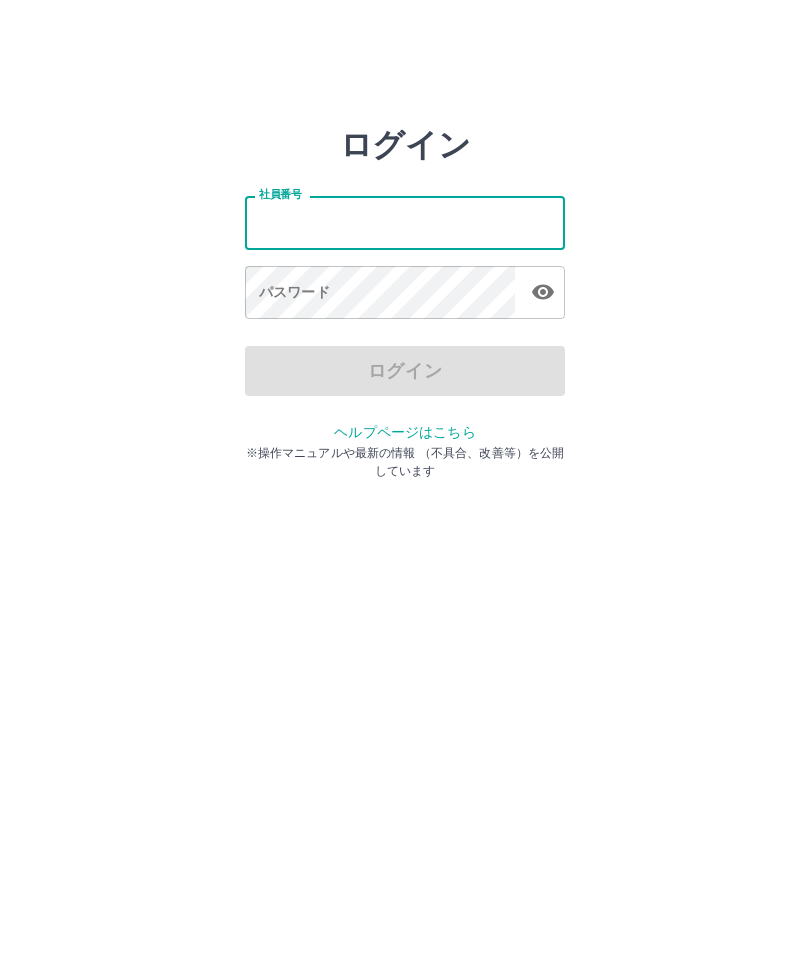 scroll, scrollTop: 0, scrollLeft: 0, axis: both 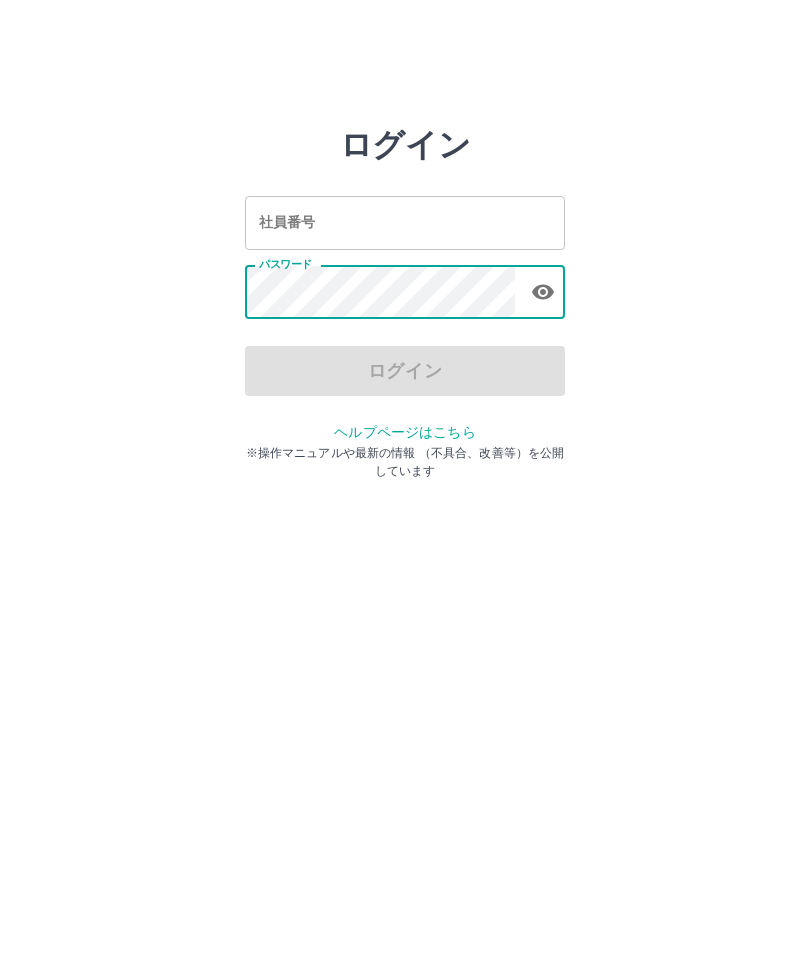 click on "社員番号" at bounding box center (405, 222) 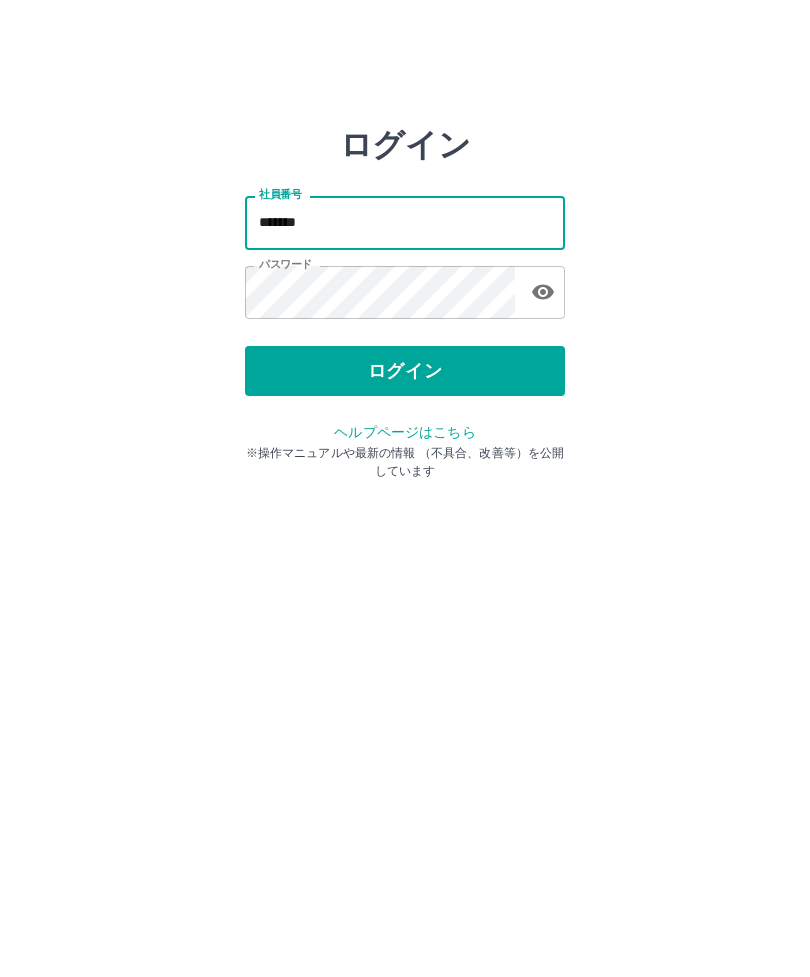 type on "*******" 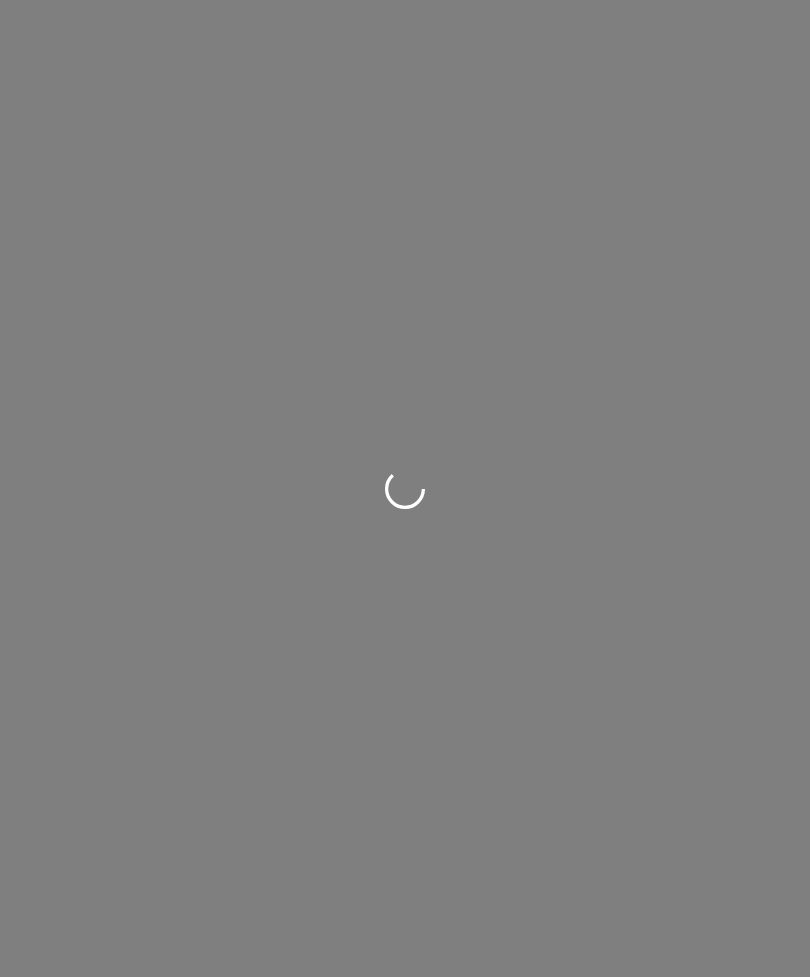 scroll, scrollTop: 0, scrollLeft: 0, axis: both 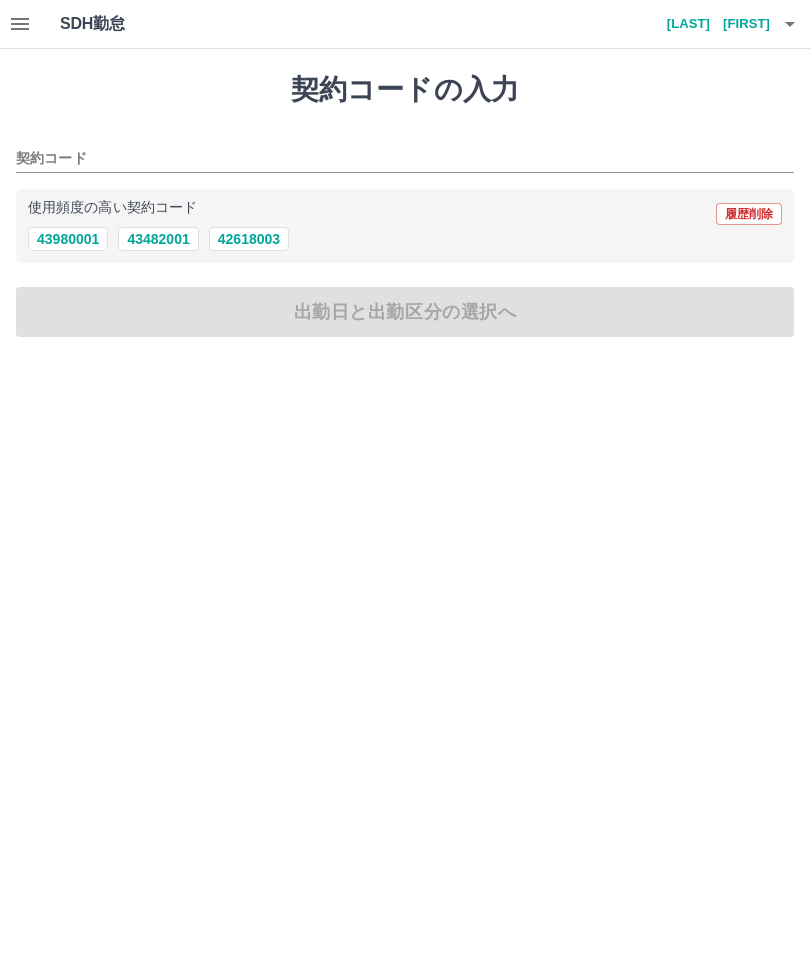 click on "42618003" at bounding box center (249, 239) 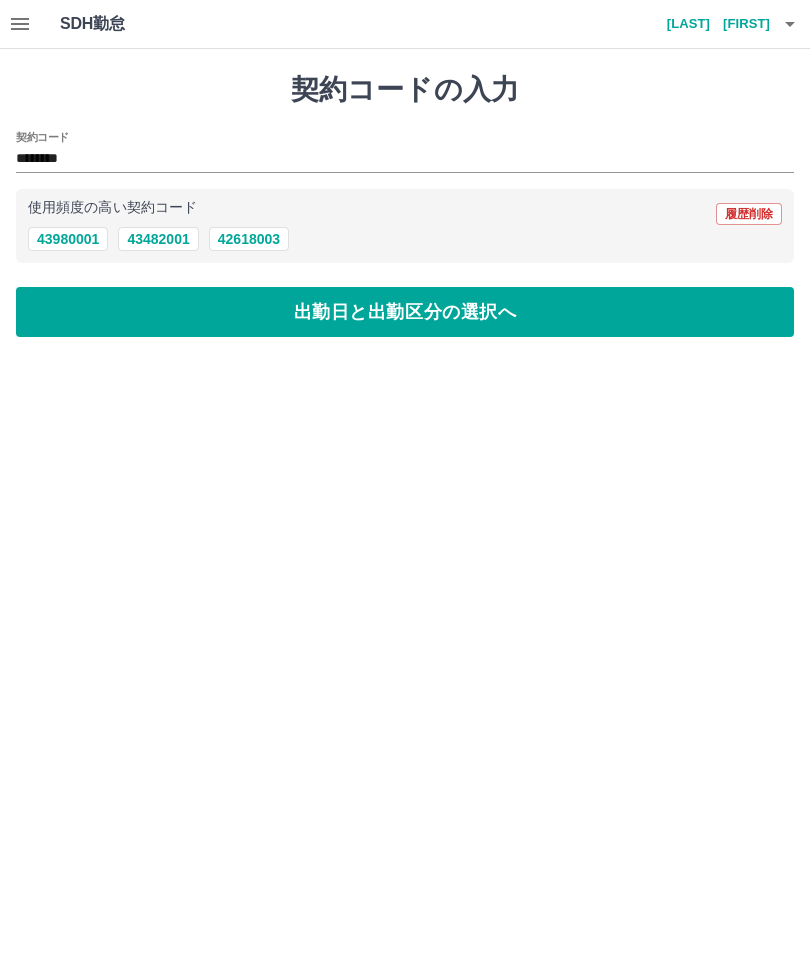 click on "出勤日と出勤区分の選択へ" at bounding box center [405, 312] 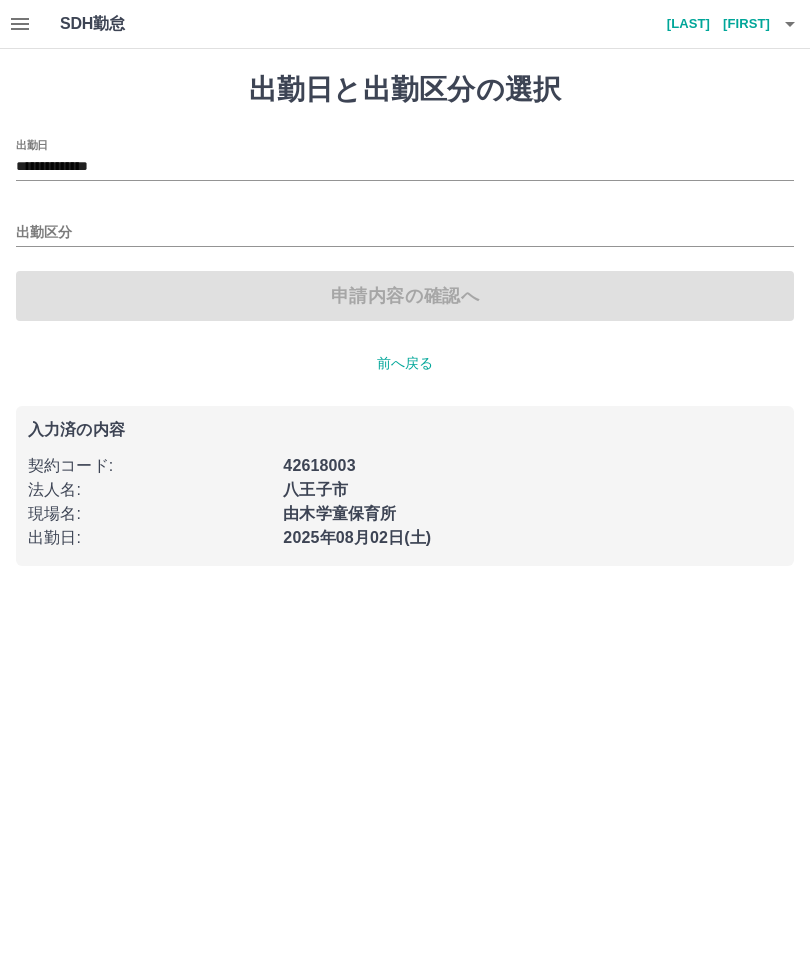 click on "出勤区分" at bounding box center (405, 233) 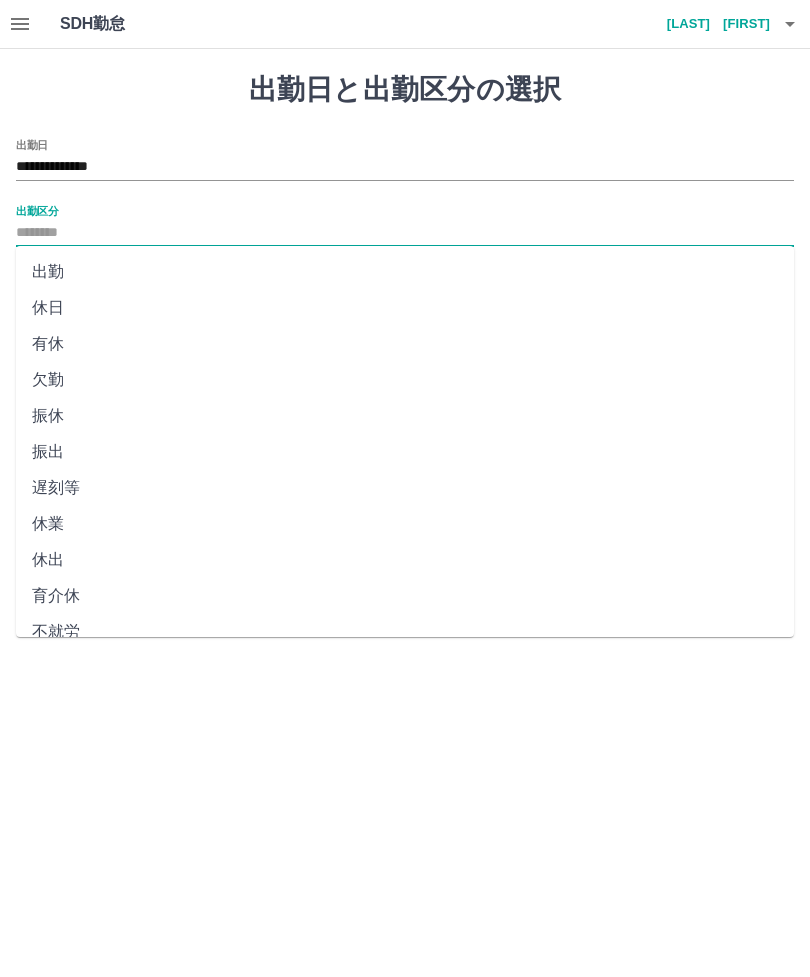 click on "出勤" at bounding box center (405, 272) 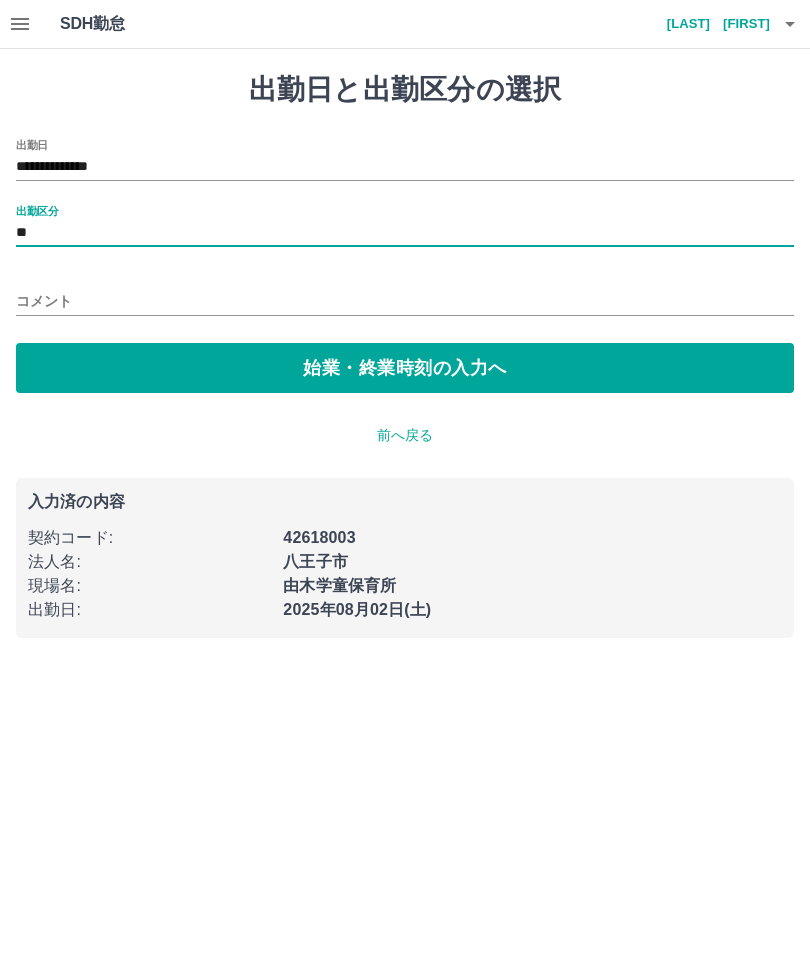 click on "始業・終業時刻の入力へ" at bounding box center (405, 368) 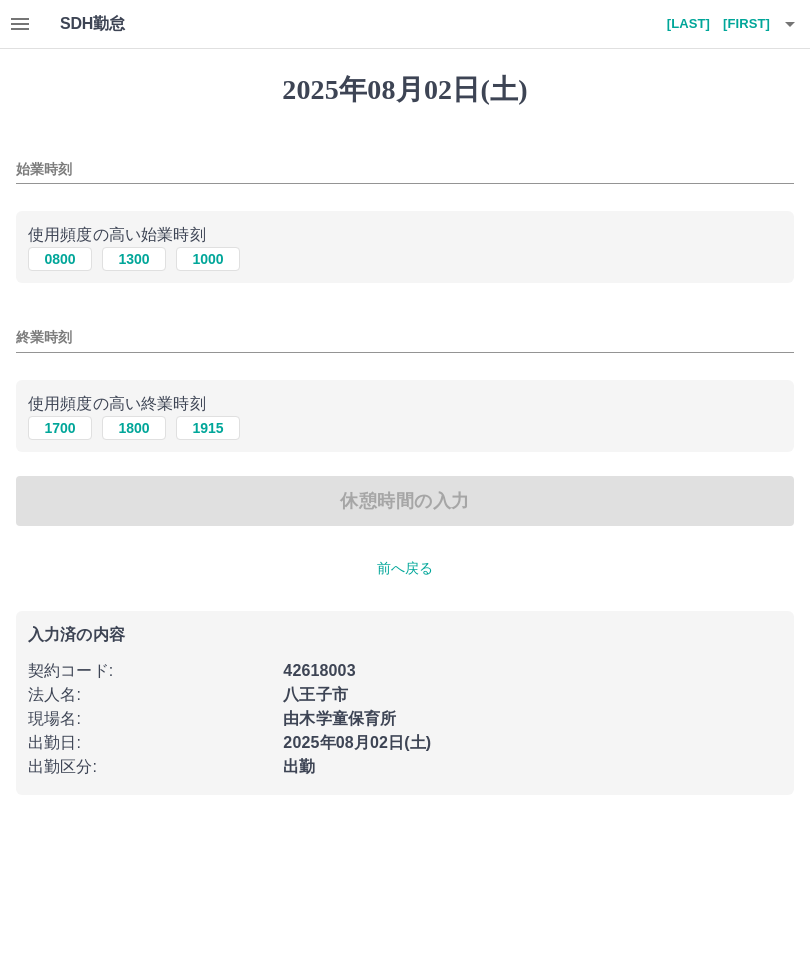 click on "1300" at bounding box center (134, 259) 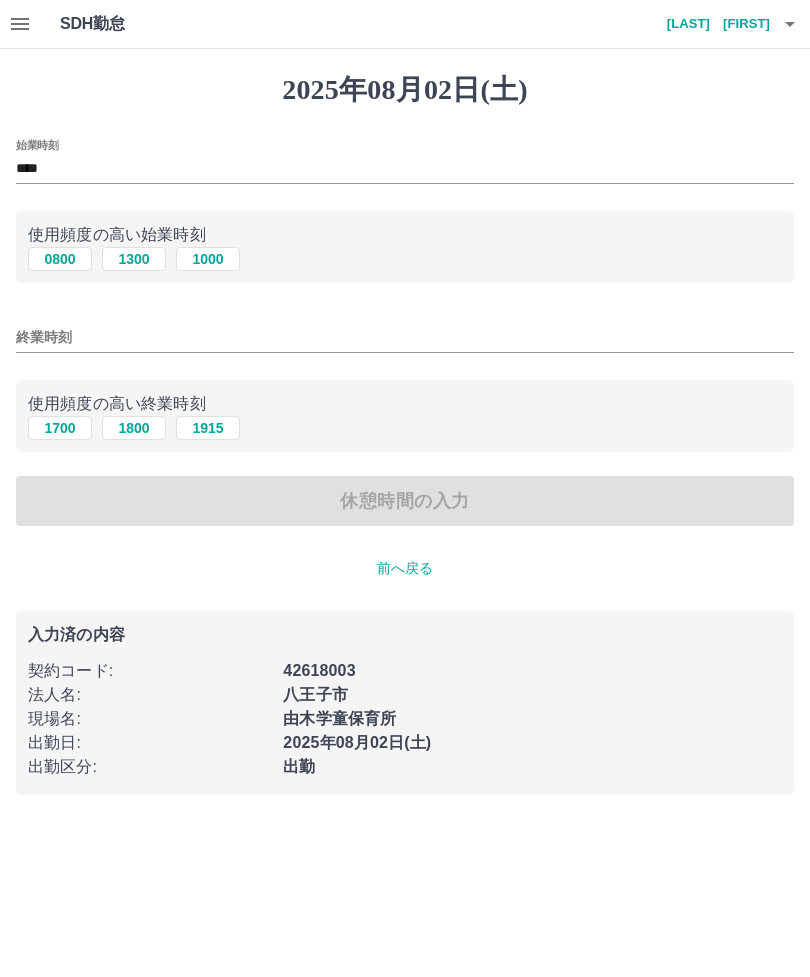 click on "終業時刻" at bounding box center (405, 337) 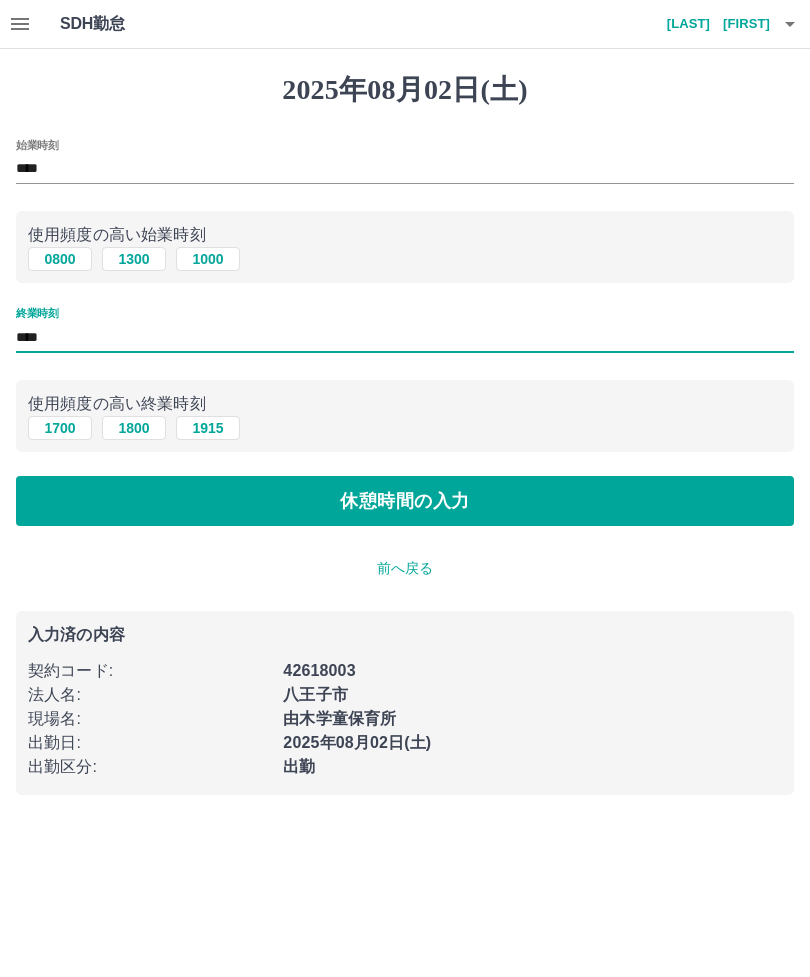 type on "****" 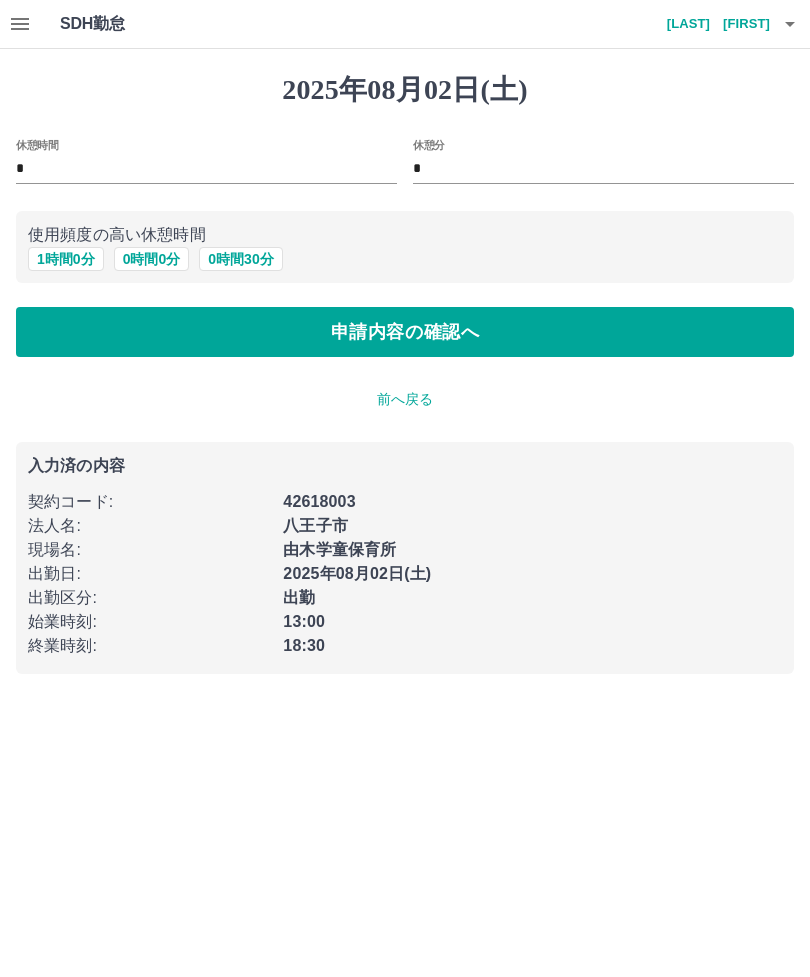 click on "申請内容の確認へ" at bounding box center (405, 332) 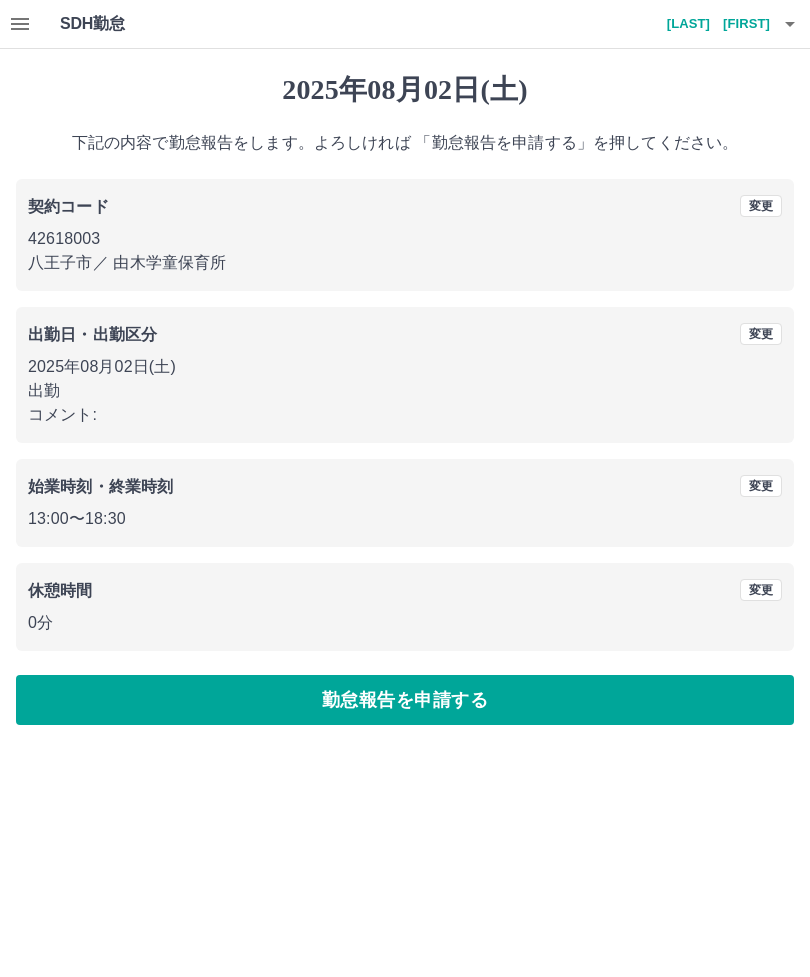 click on "勤怠報告を申請する" at bounding box center (405, 700) 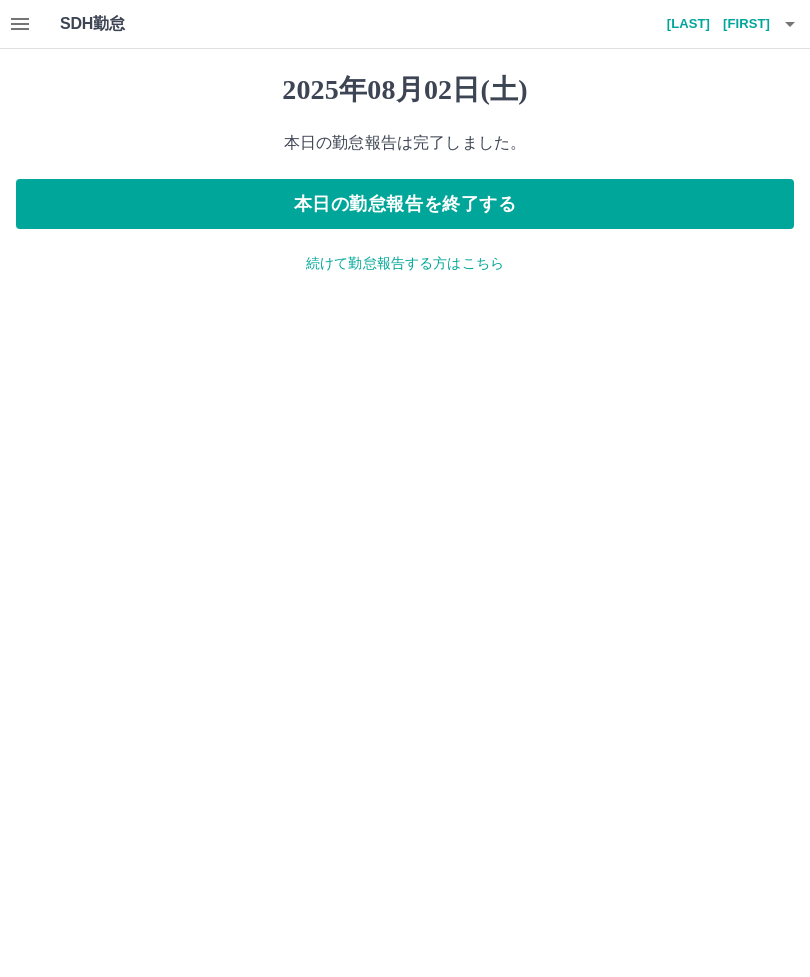 click on "本日の勤怠報告を終了する" at bounding box center [405, 204] 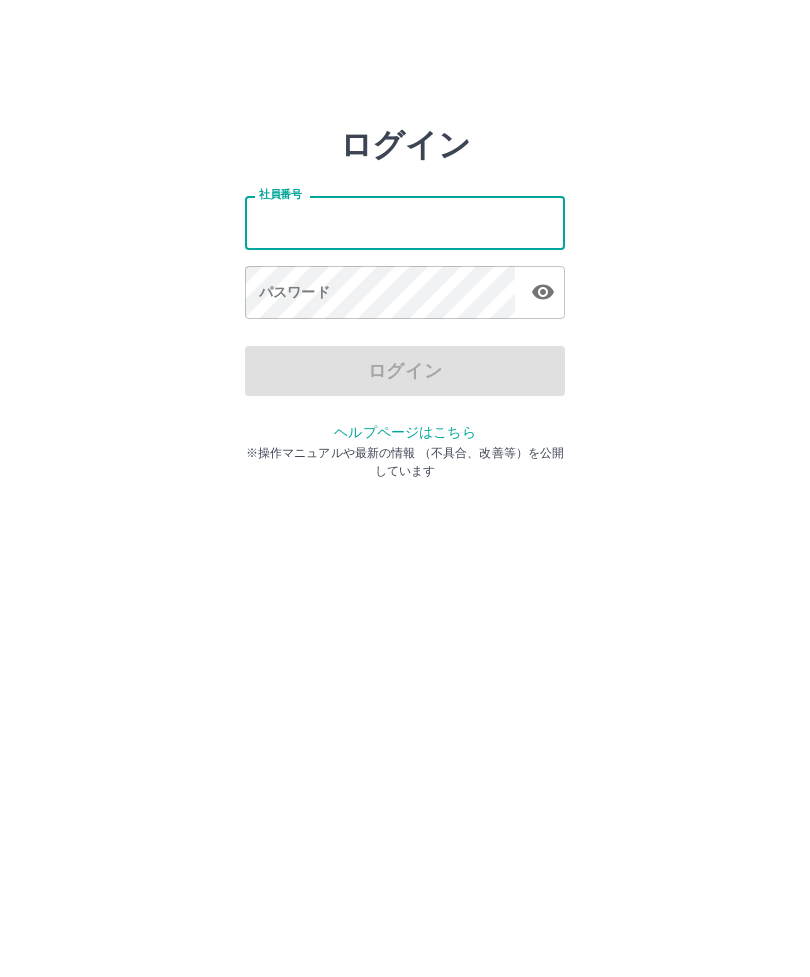 scroll, scrollTop: 0, scrollLeft: 0, axis: both 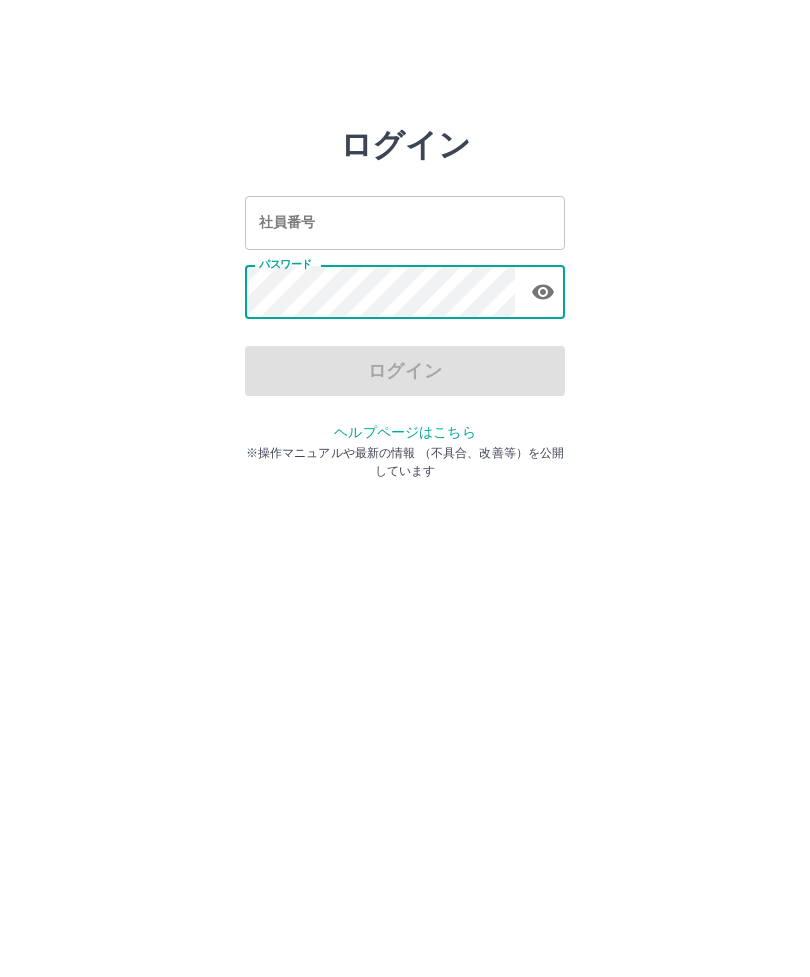 click on "社員番号" at bounding box center [405, 222] 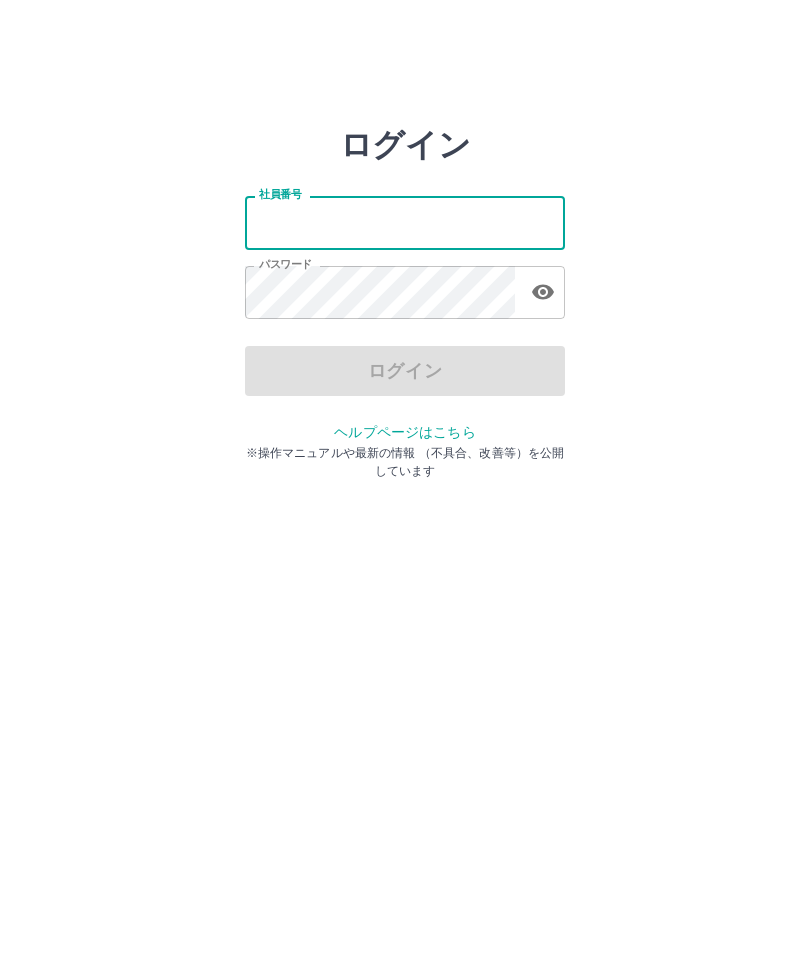 click on "社員番号" at bounding box center [405, 222] 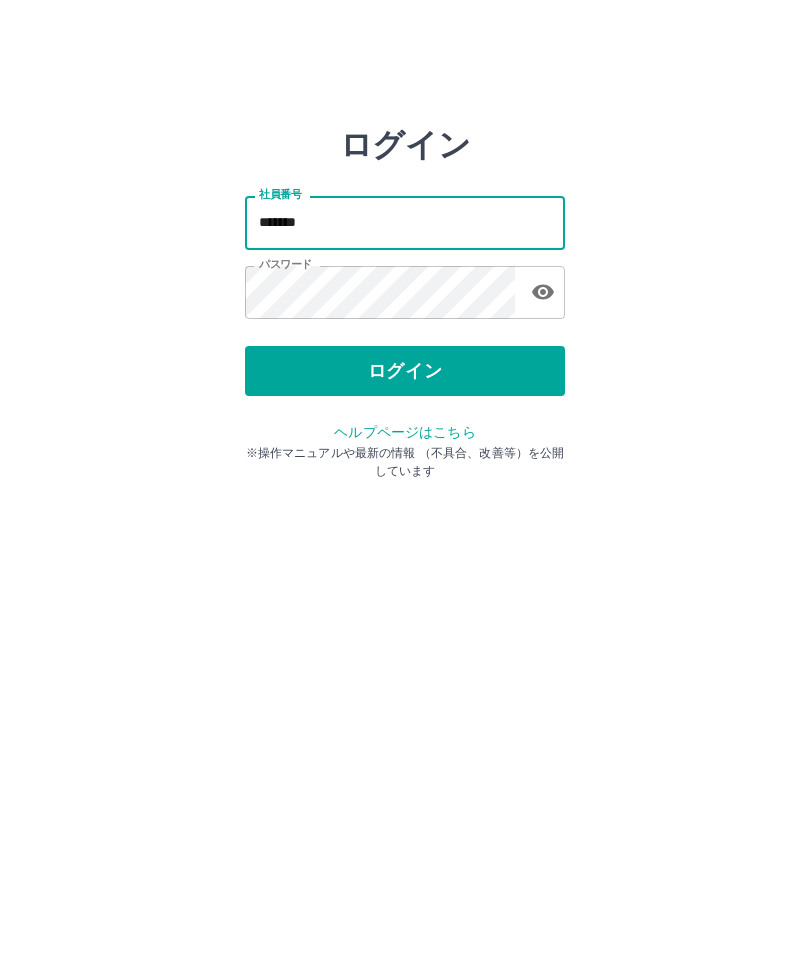 type on "*******" 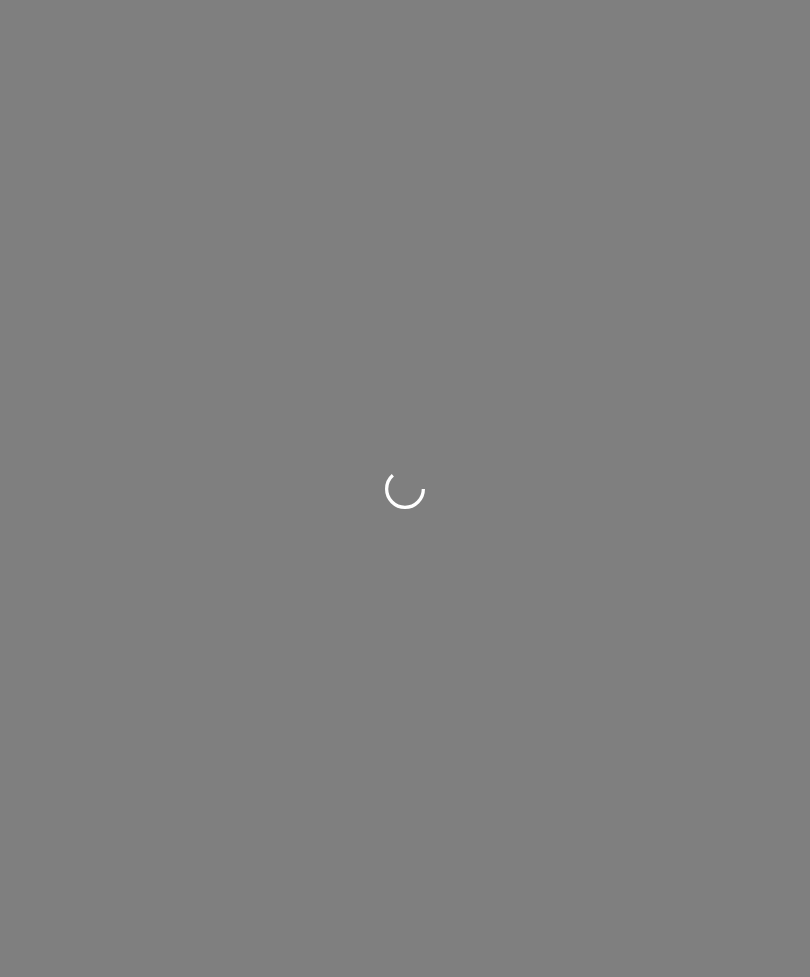 scroll, scrollTop: 0, scrollLeft: 0, axis: both 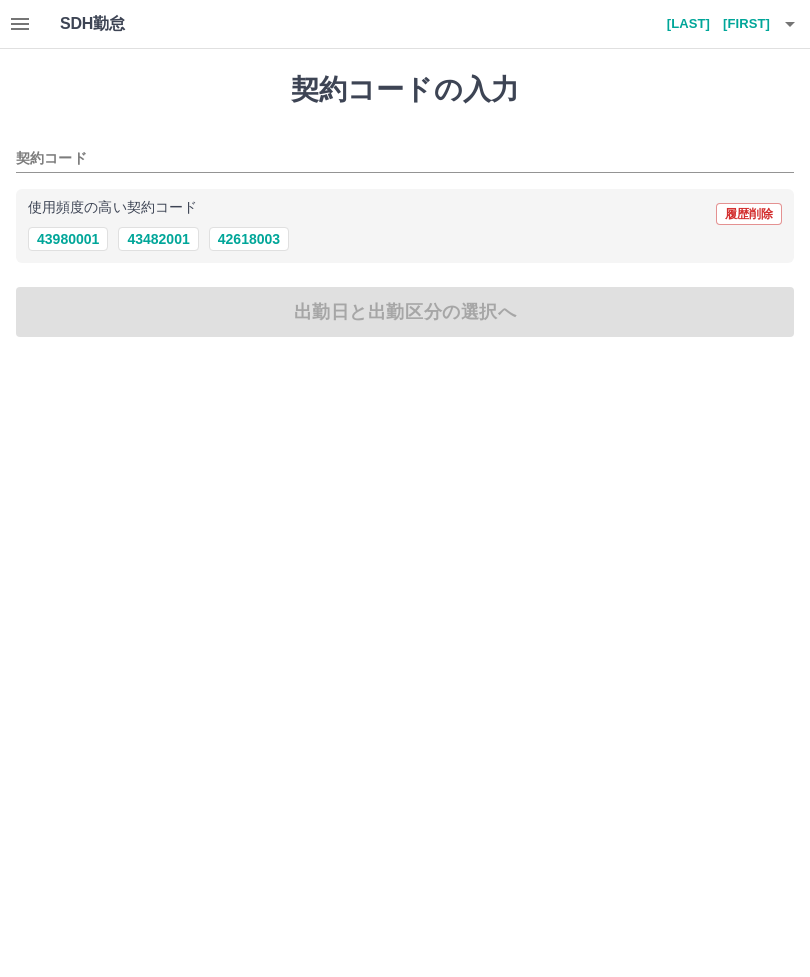 click on "43980001" at bounding box center (68, 239) 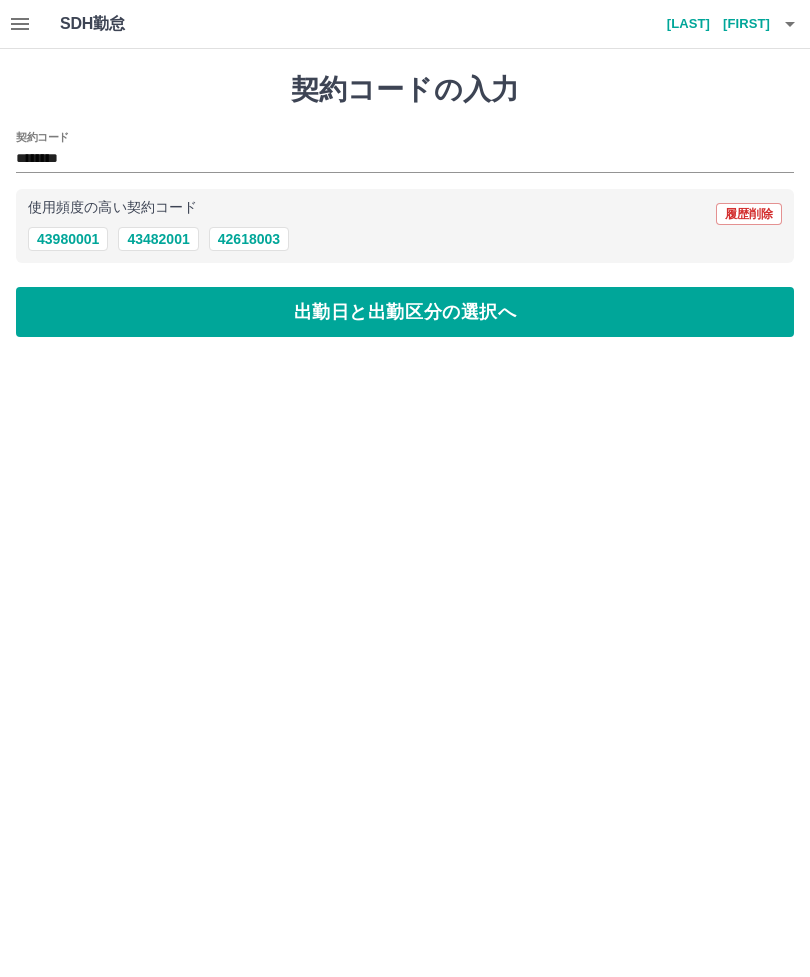 click on "42618003" at bounding box center [249, 239] 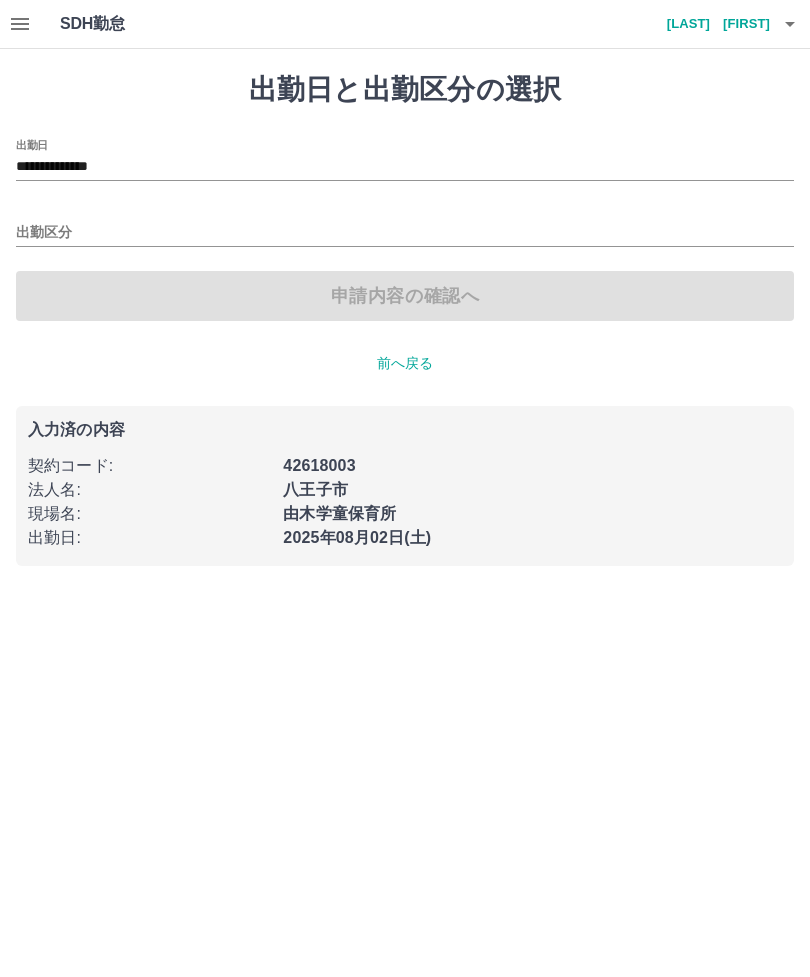 click on "出勤区分" at bounding box center [405, 233] 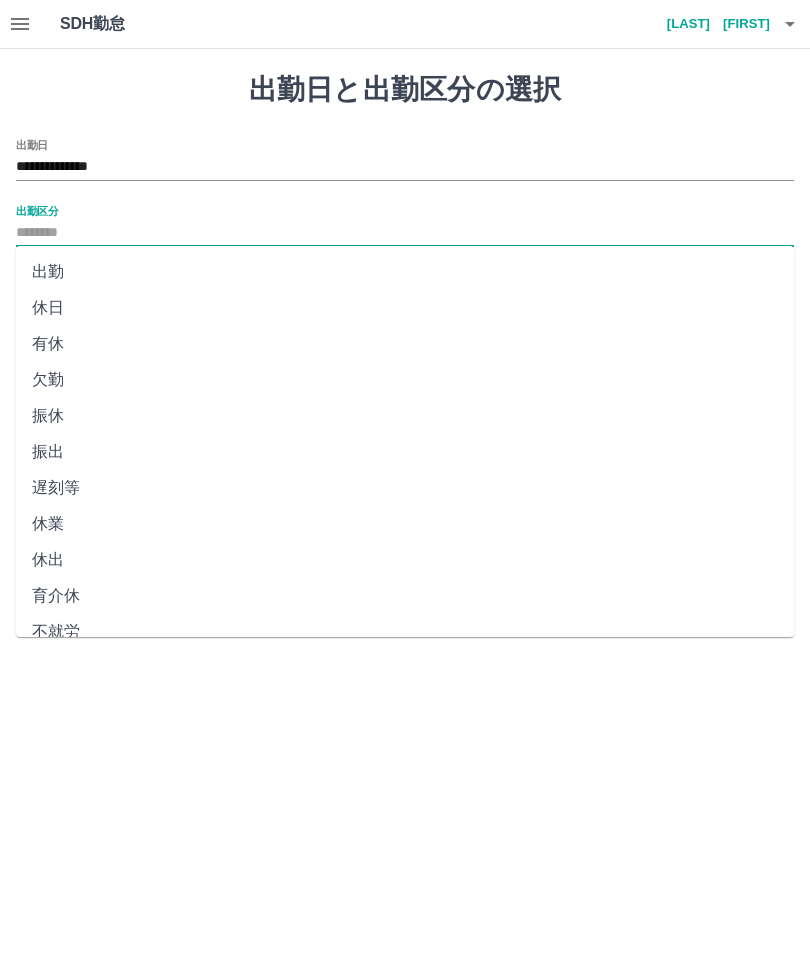 click on "振出" at bounding box center (405, 452) 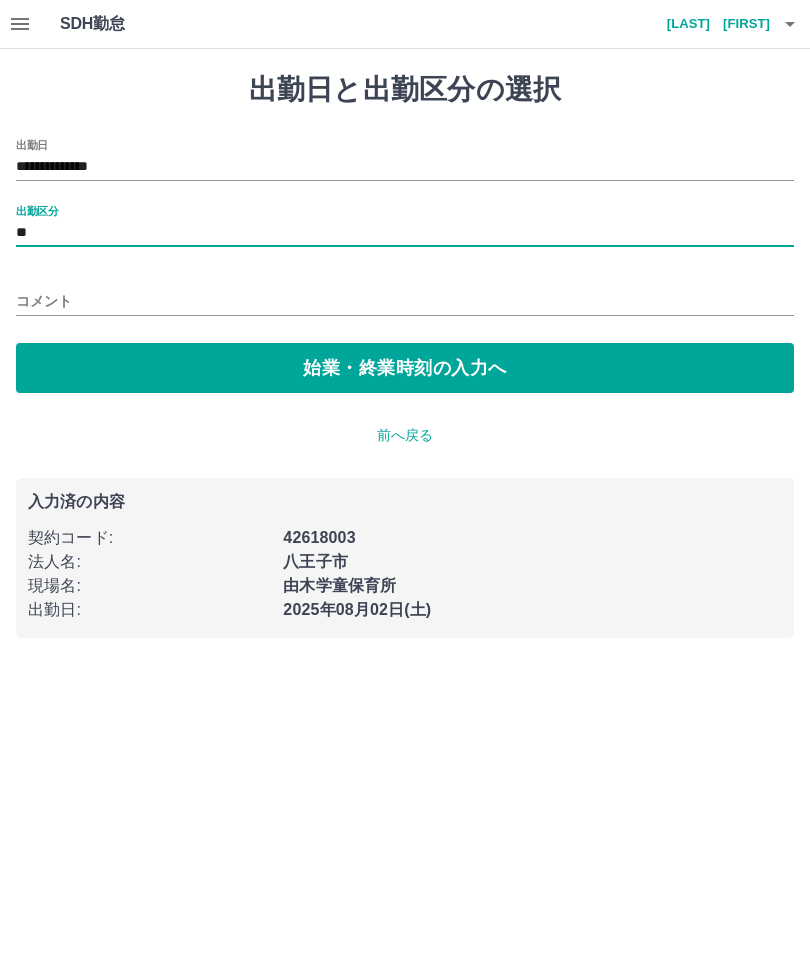 click on "始業・終業時刻の入力へ" at bounding box center (405, 368) 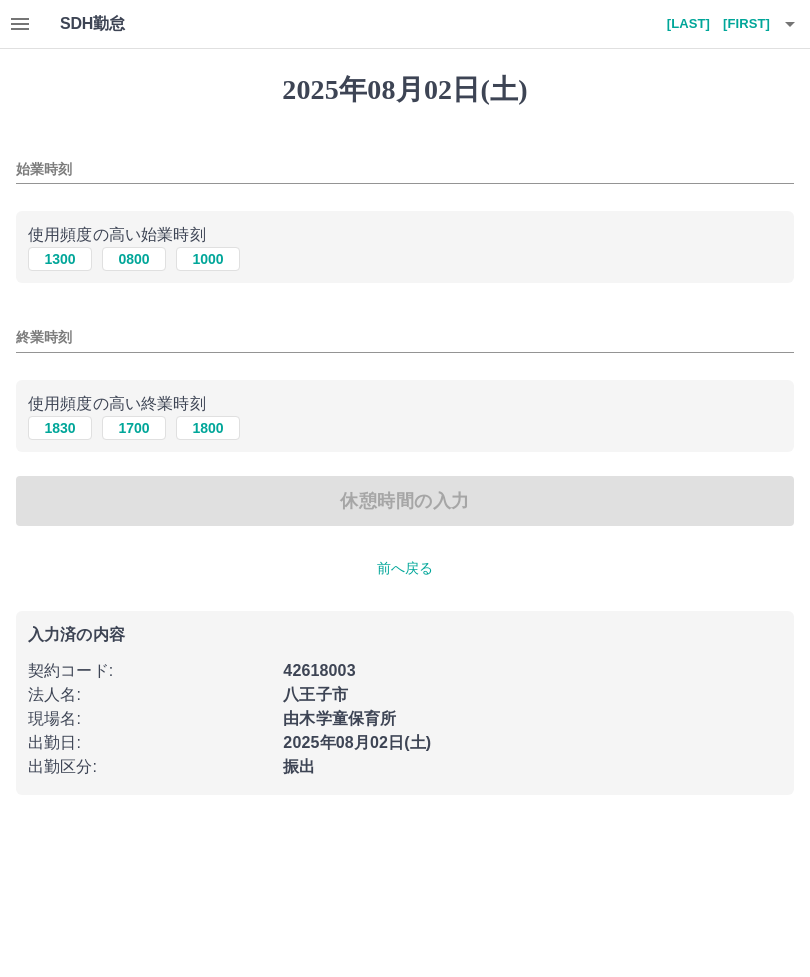 click on "始業時刻" at bounding box center (405, 169) 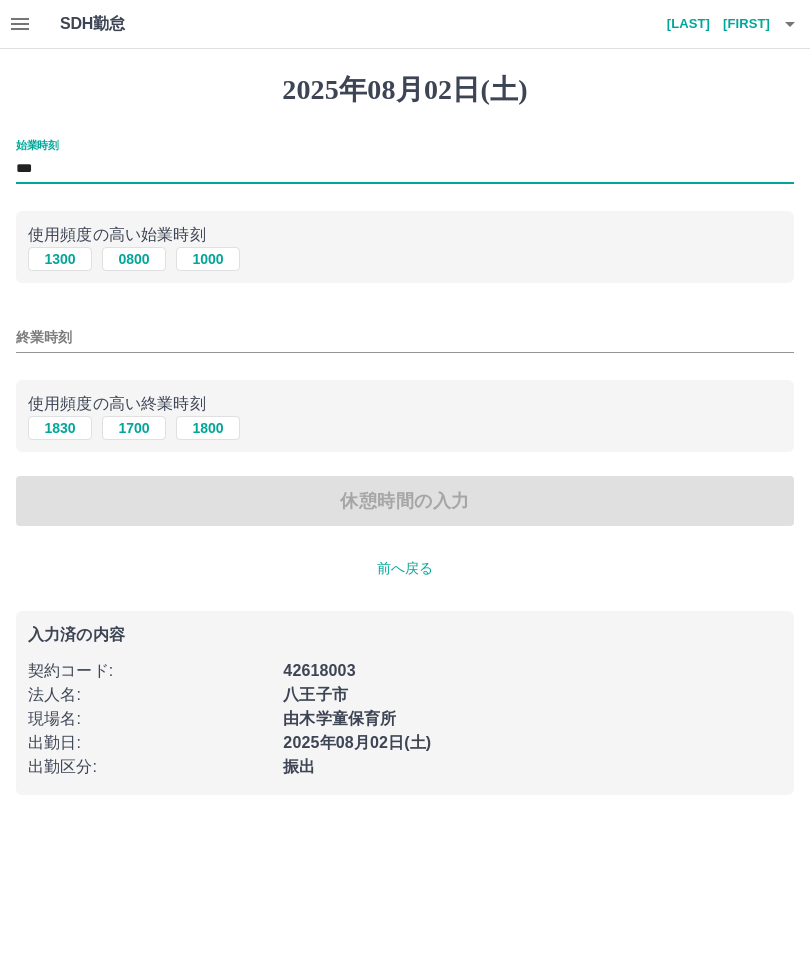 type on "***" 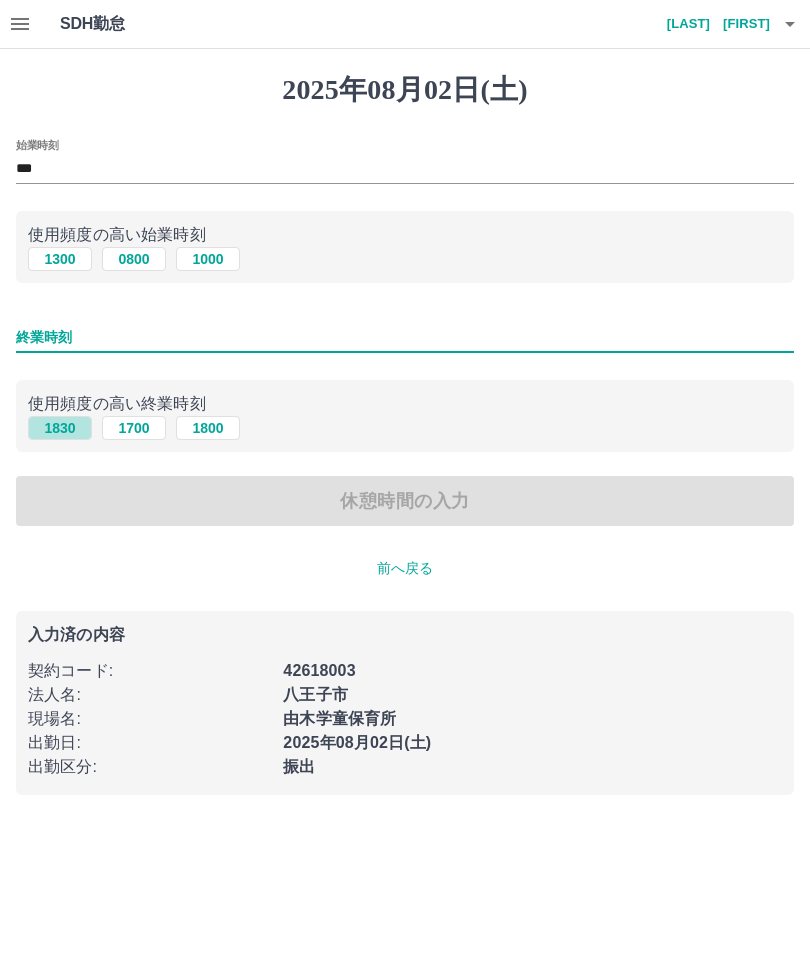 click on "1830" at bounding box center (60, 428) 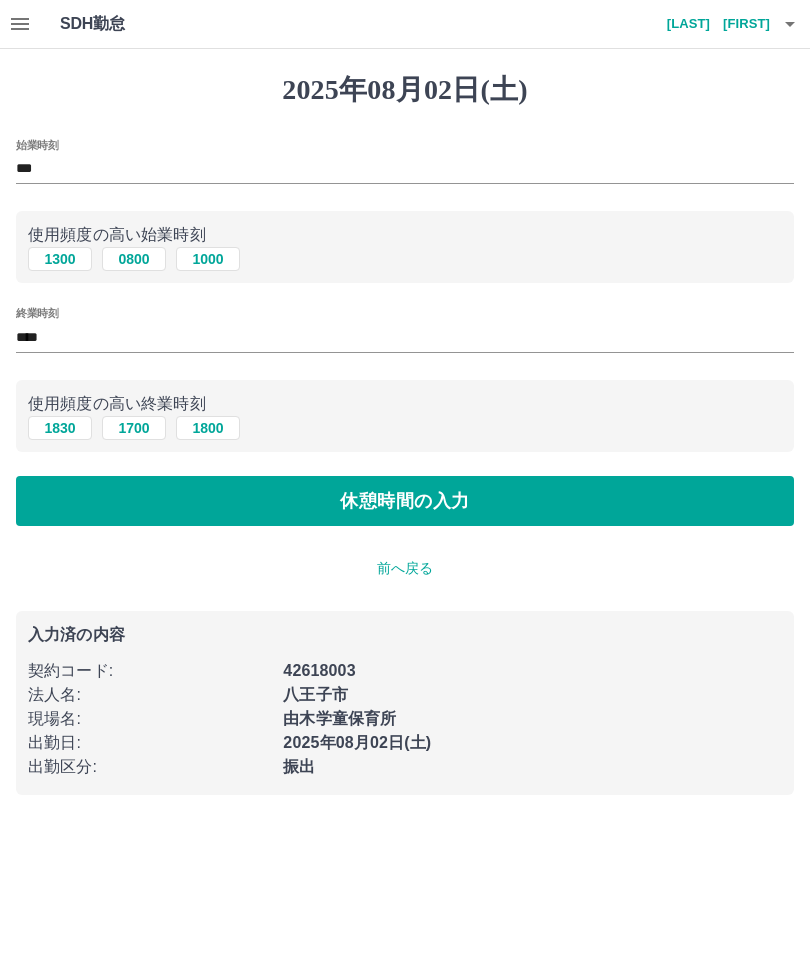 click on "休憩時間の入力" at bounding box center [405, 501] 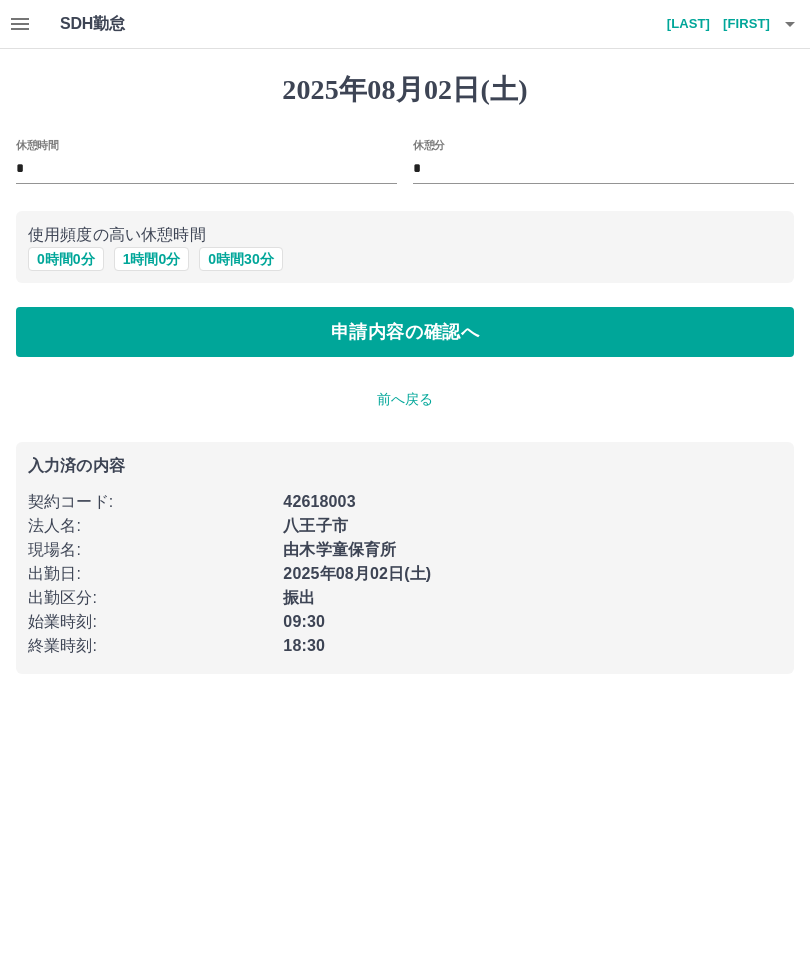 click on "1 時間 0 分" at bounding box center [152, 259] 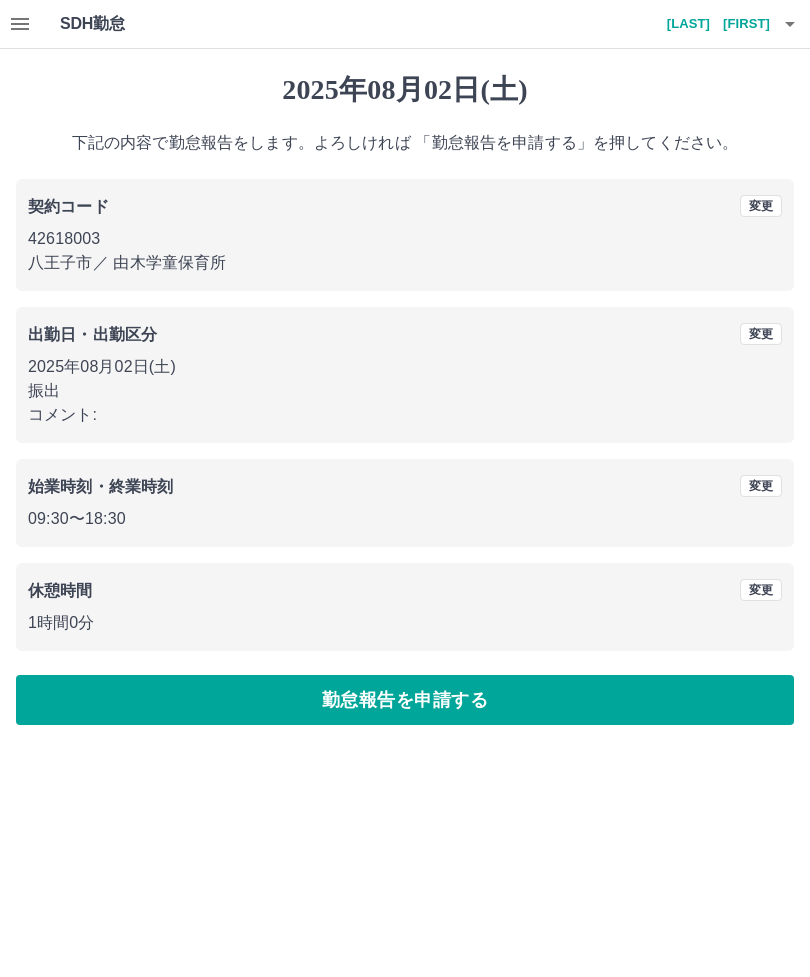 click on "勤怠報告を申請する" at bounding box center [405, 700] 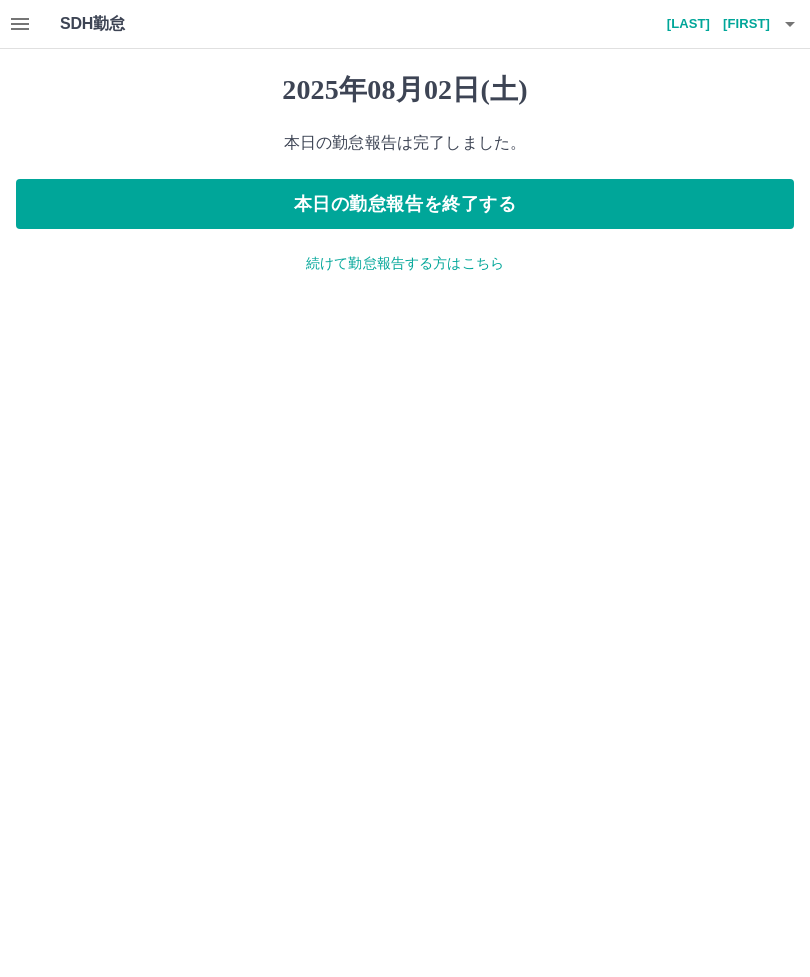 click 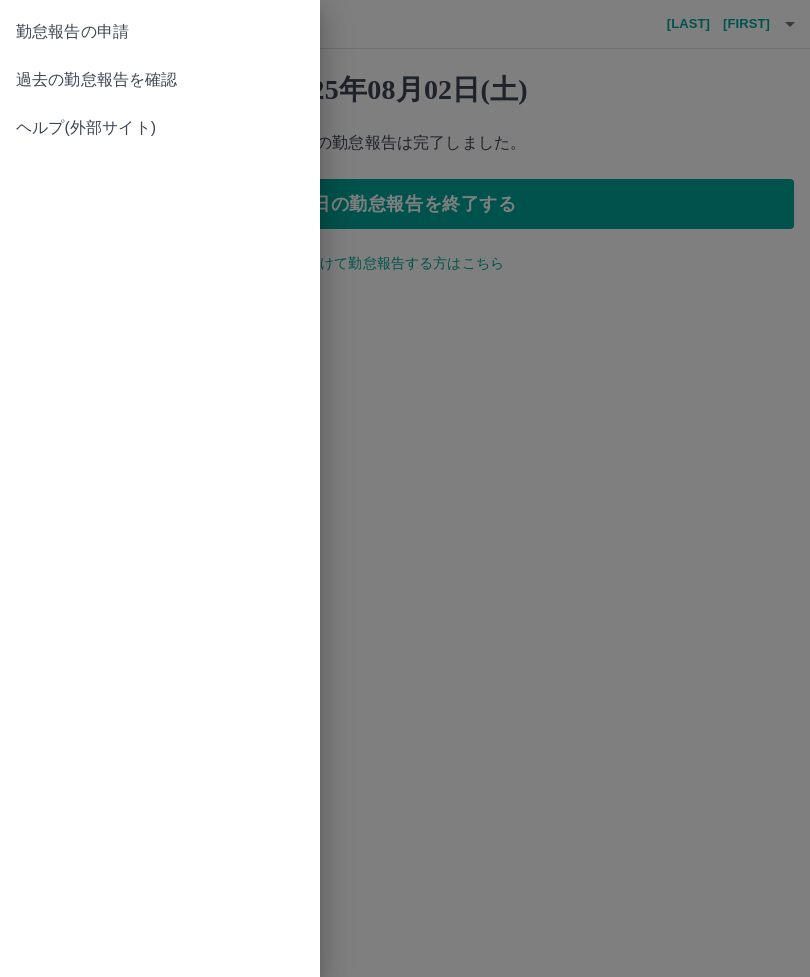 click on "過去の勤怠報告を確認" at bounding box center (160, 80) 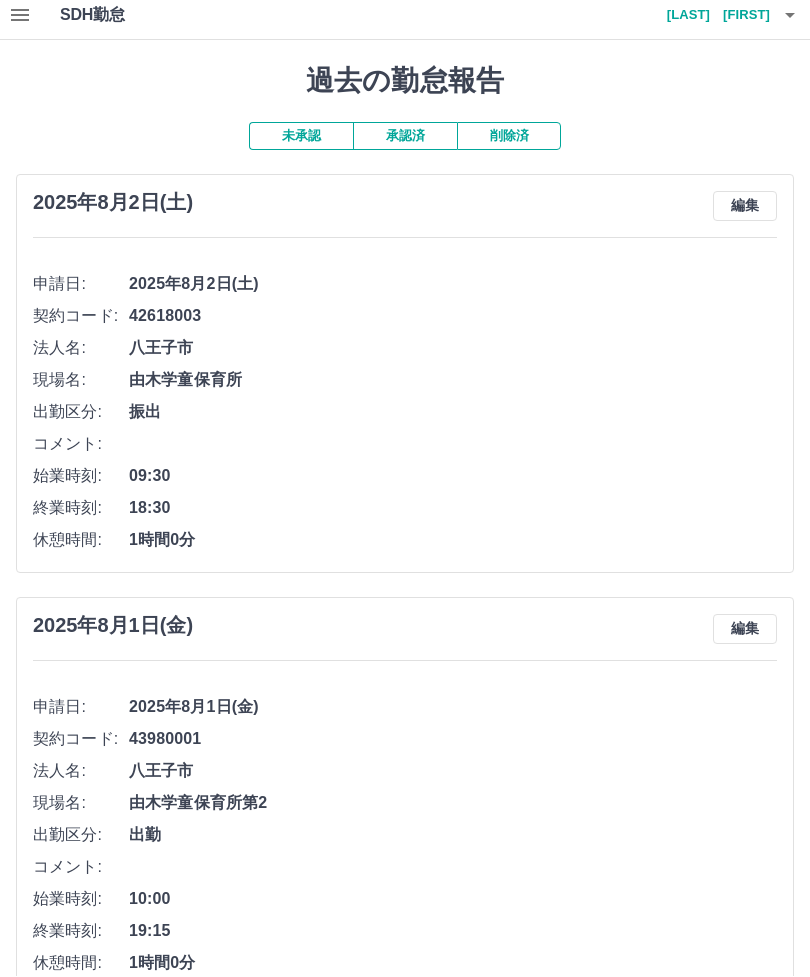 scroll, scrollTop: 0, scrollLeft: 0, axis: both 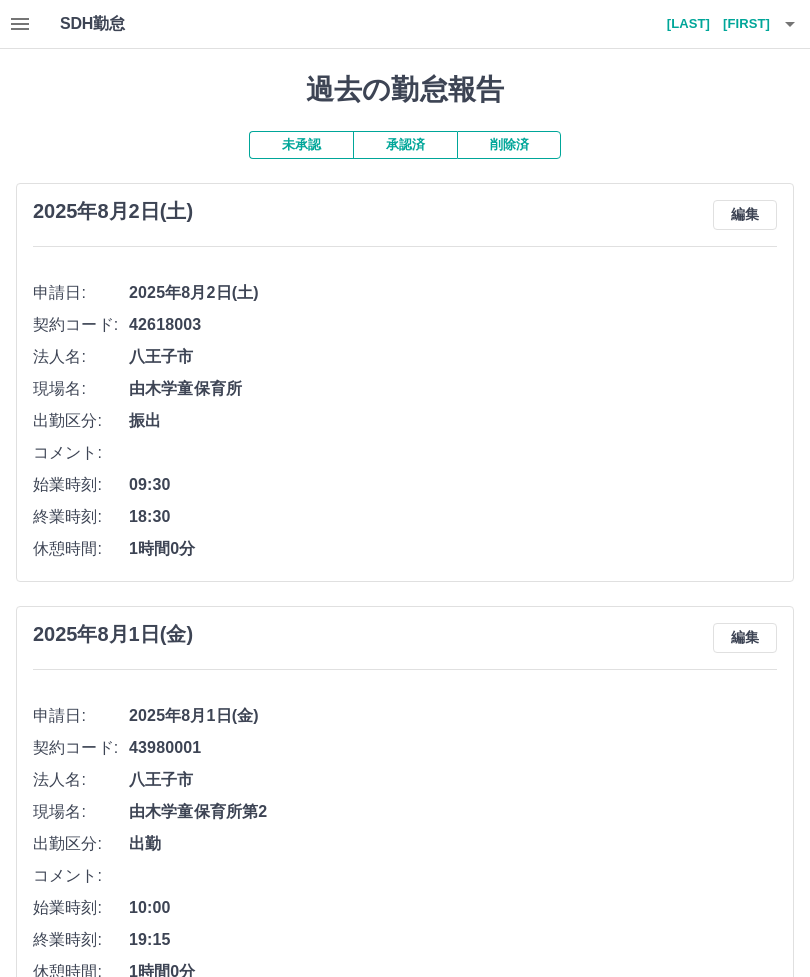 click at bounding box center (790, 24) 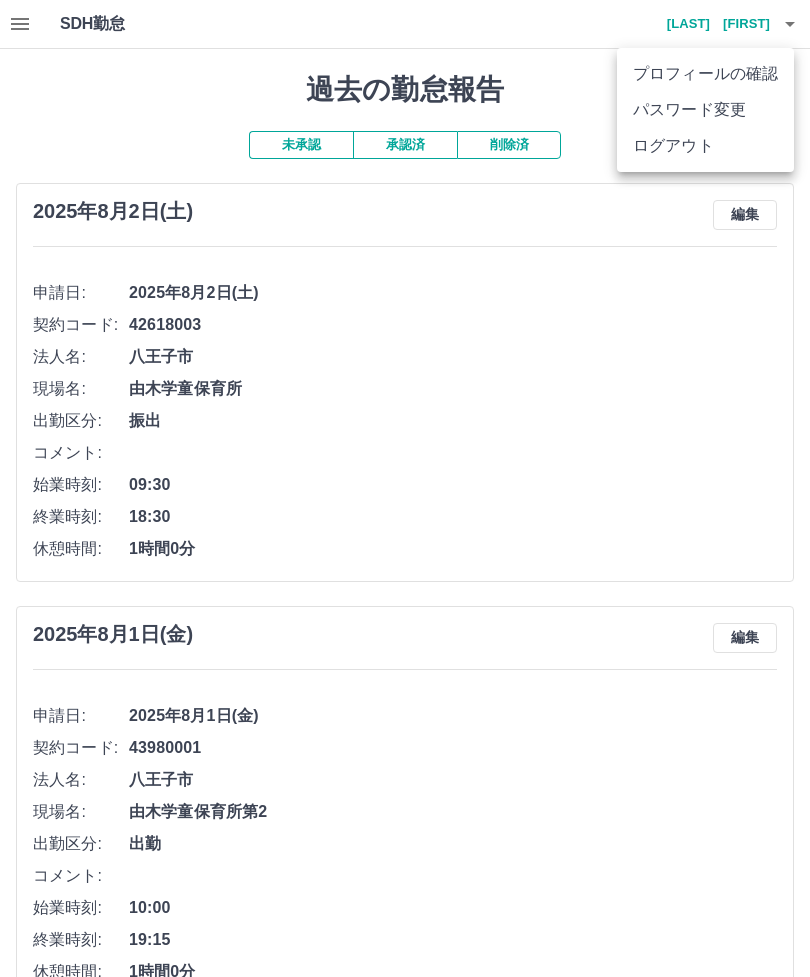 click on "ログアウト" at bounding box center [705, 146] 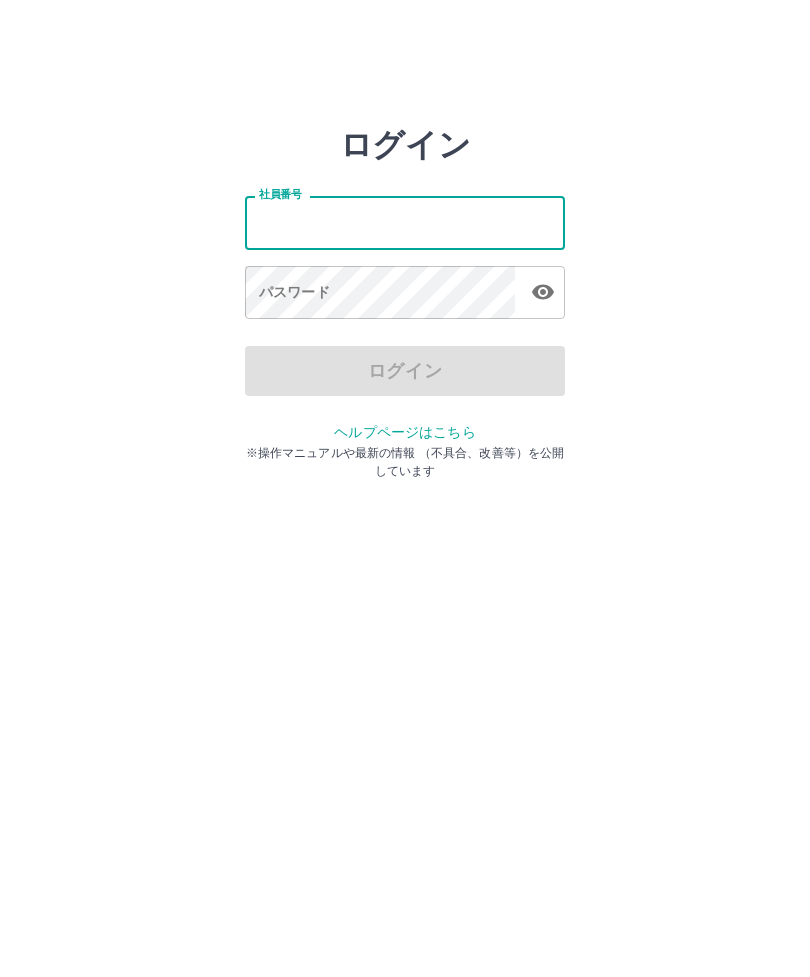 scroll, scrollTop: 0, scrollLeft: 0, axis: both 